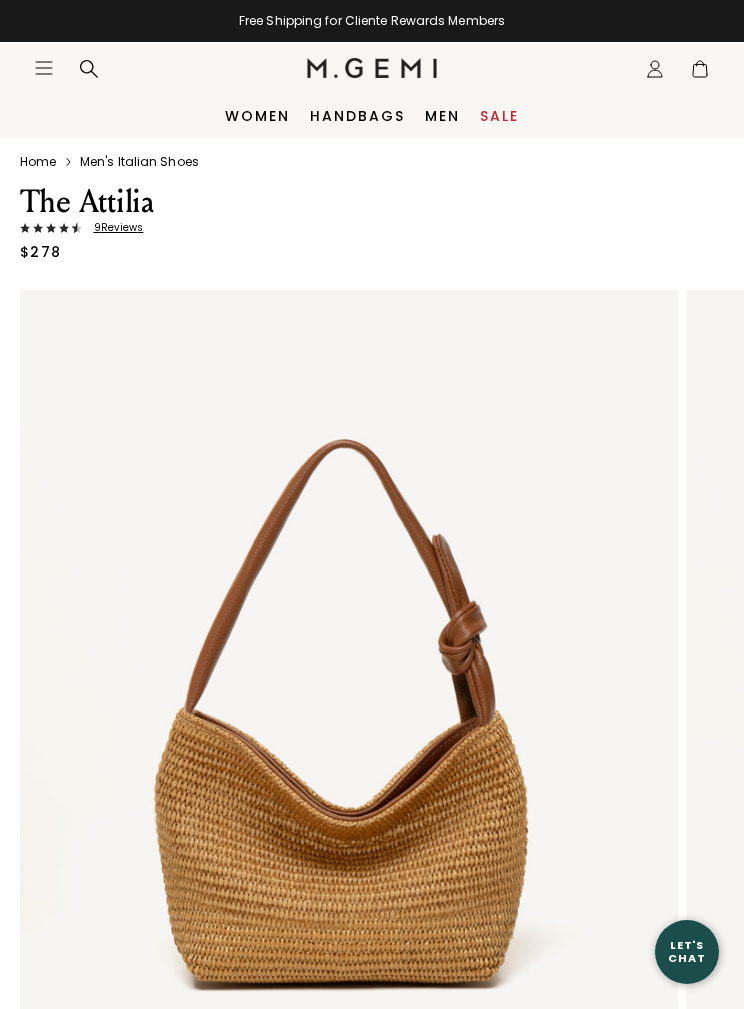 scroll, scrollTop: 0, scrollLeft: 0, axis: both 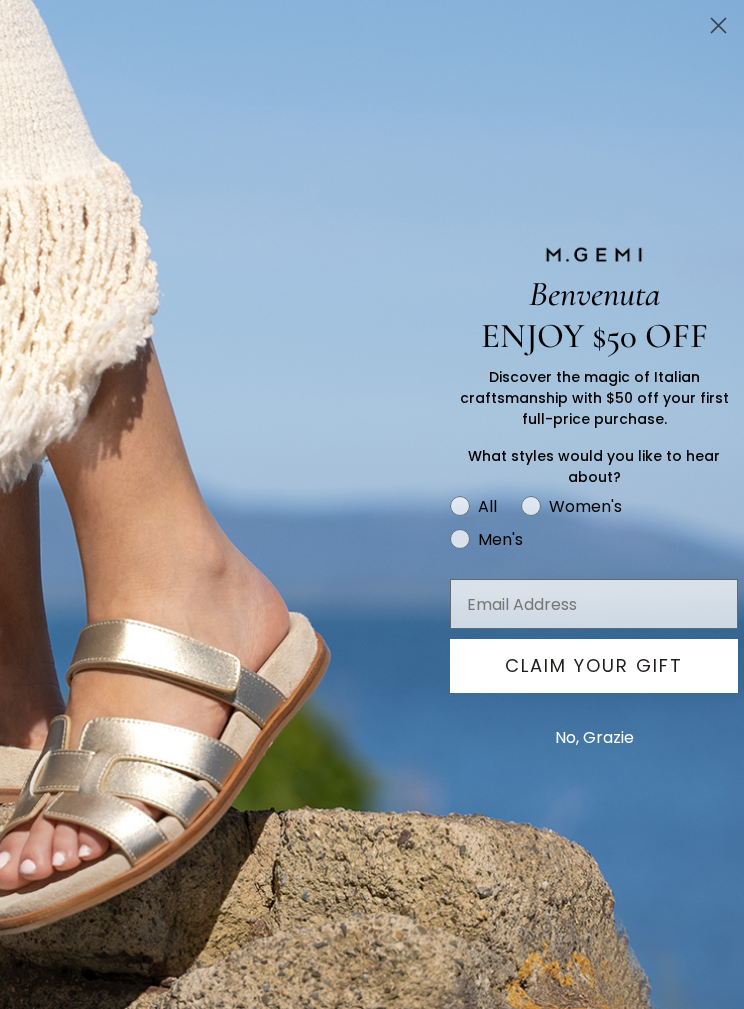 click 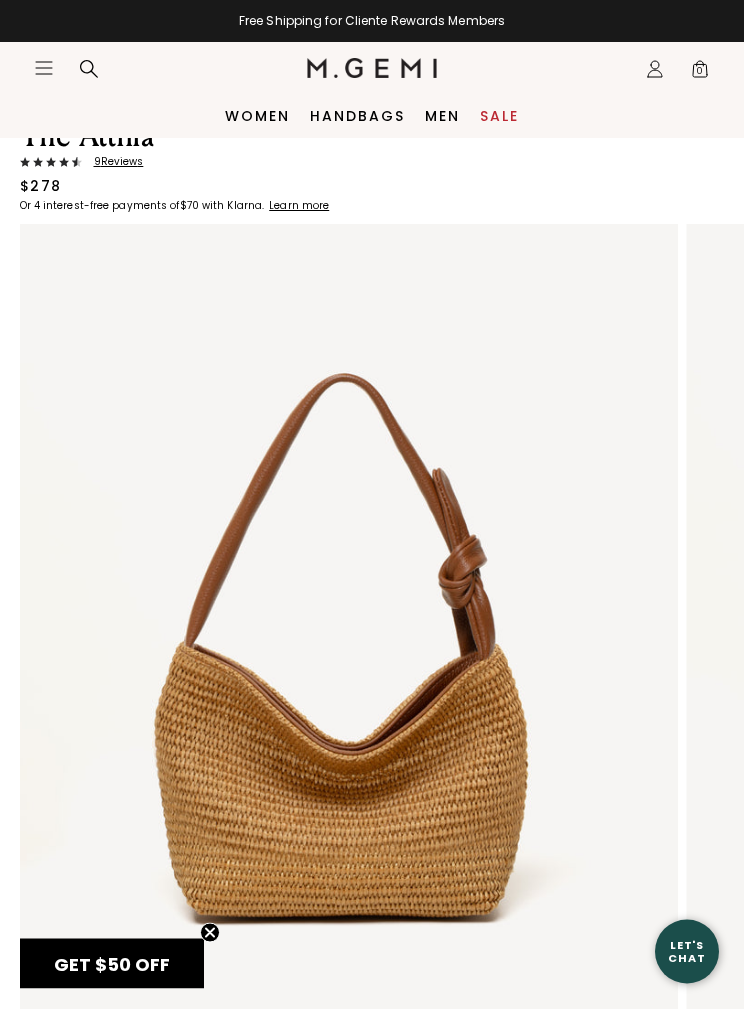 scroll, scrollTop: 0, scrollLeft: 0, axis: both 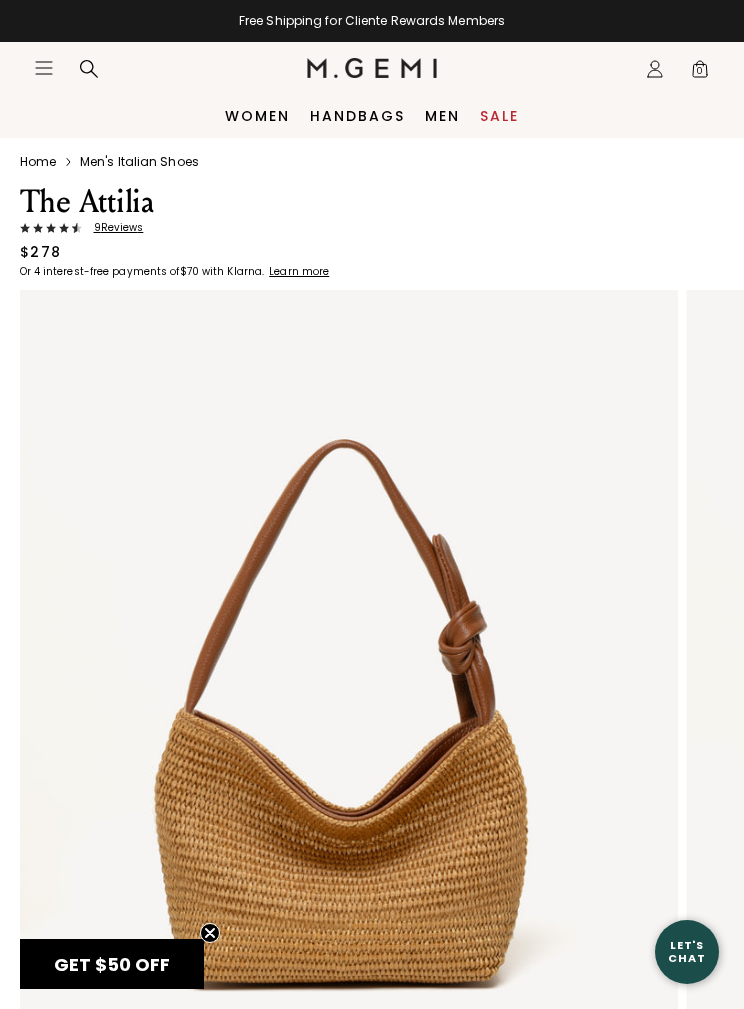 click on "Women" at bounding box center (257, 116) 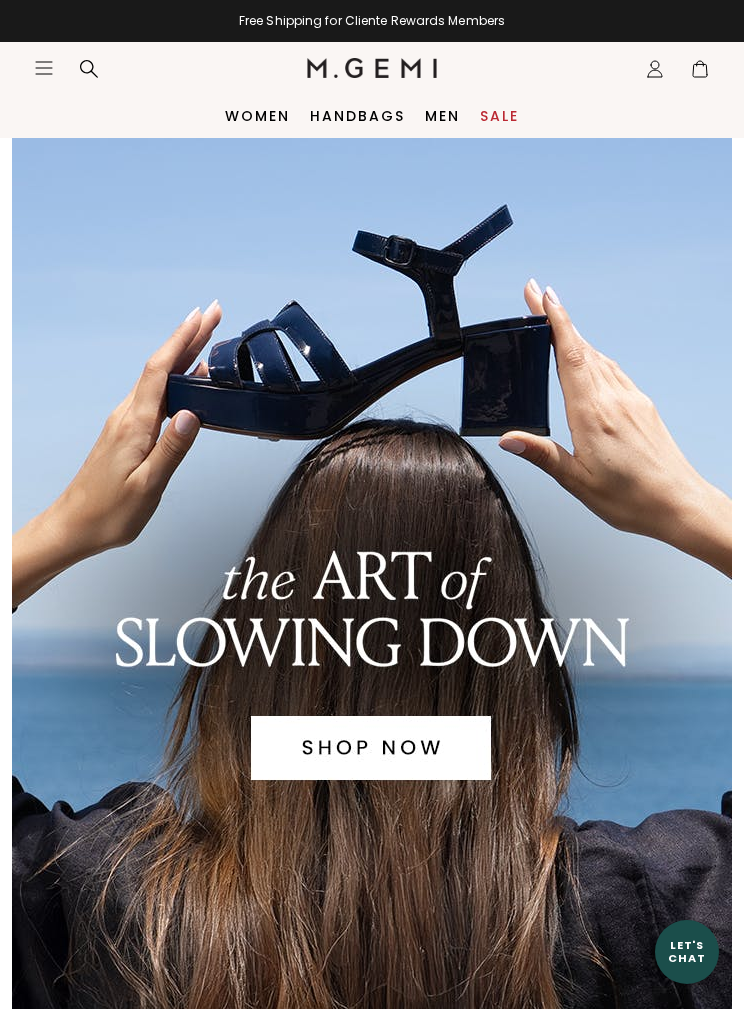 scroll, scrollTop: 0, scrollLeft: 0, axis: both 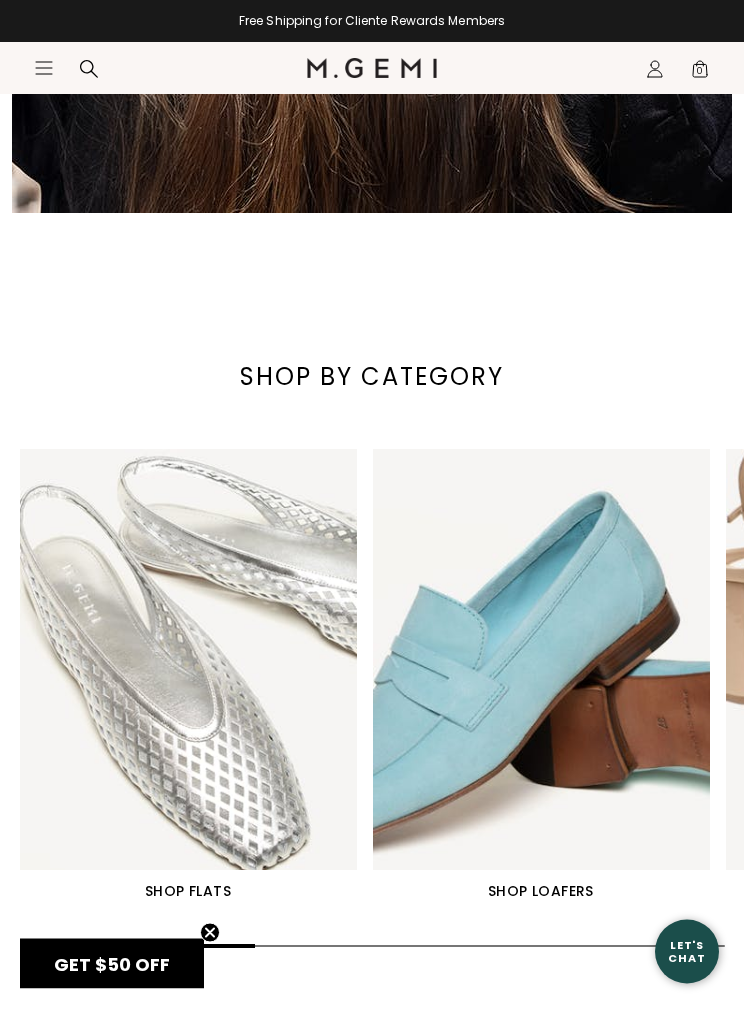 click on "SHOP FLATS
SHOP LOAFERS
SHOP HEELS
SHOP DRIVERS" at bounding box center [372, 677] 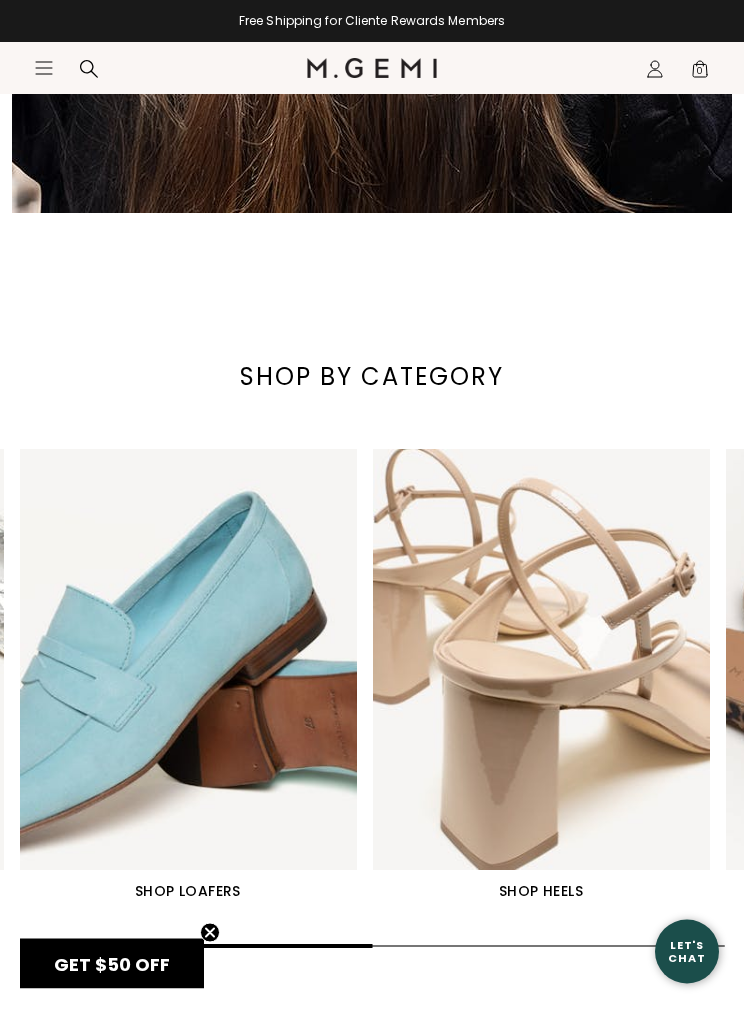 scroll, scrollTop: 900, scrollLeft: 0, axis: vertical 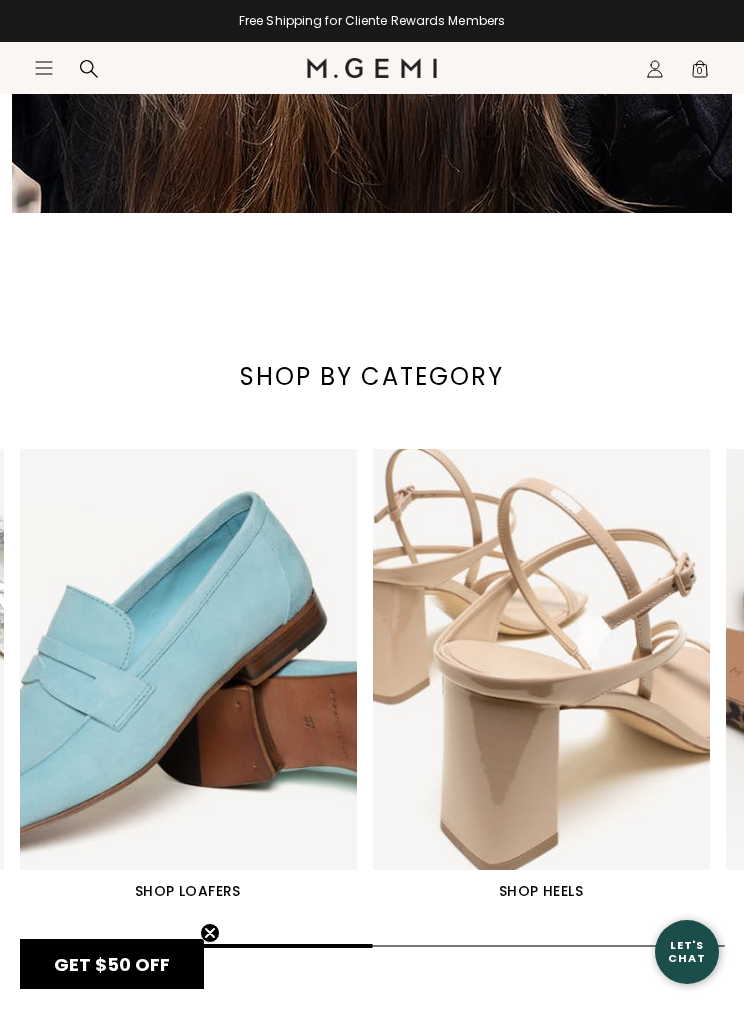 click at bounding box center (188, 659) 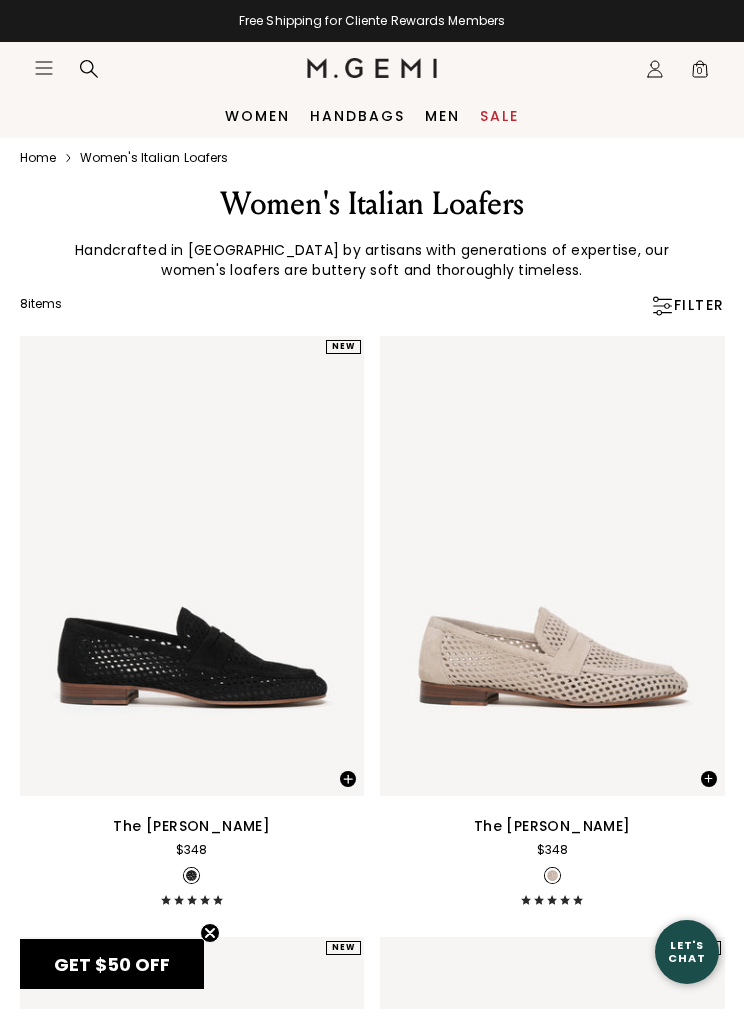 scroll, scrollTop: 0, scrollLeft: 0, axis: both 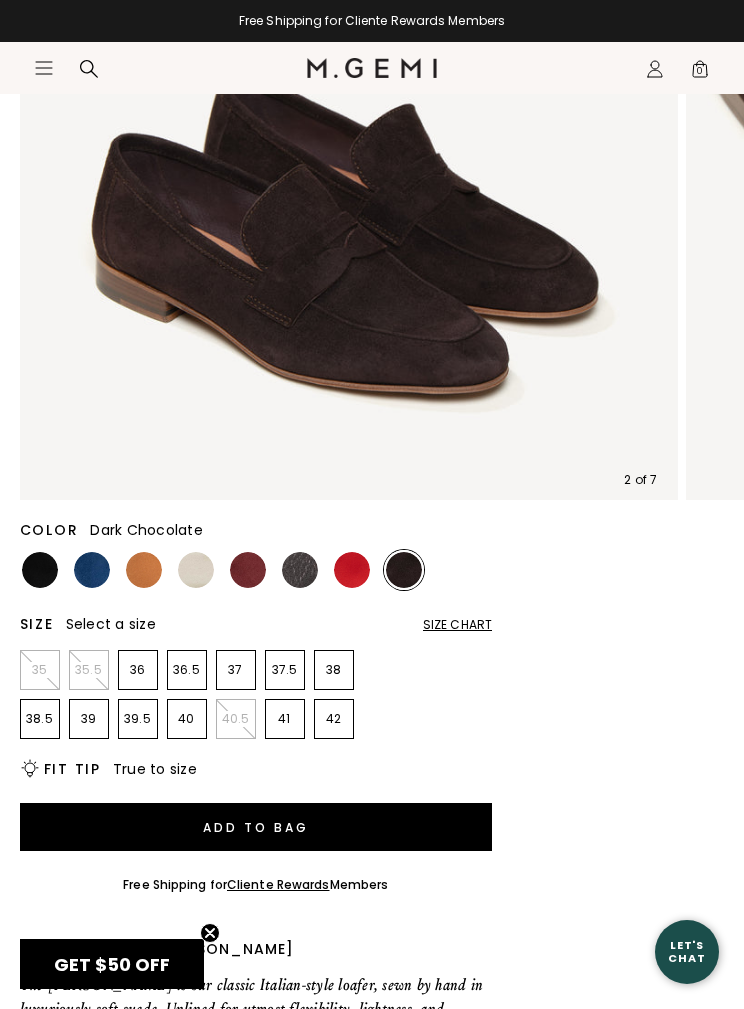 click at bounding box center [196, 570] 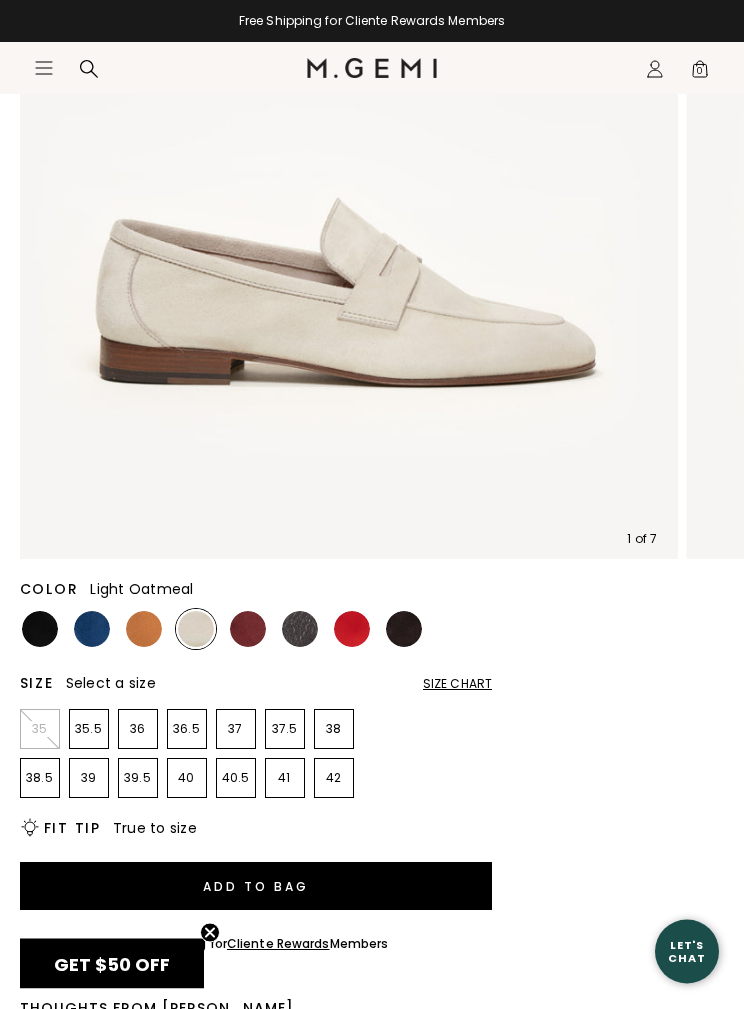 scroll, scrollTop: 389, scrollLeft: 0, axis: vertical 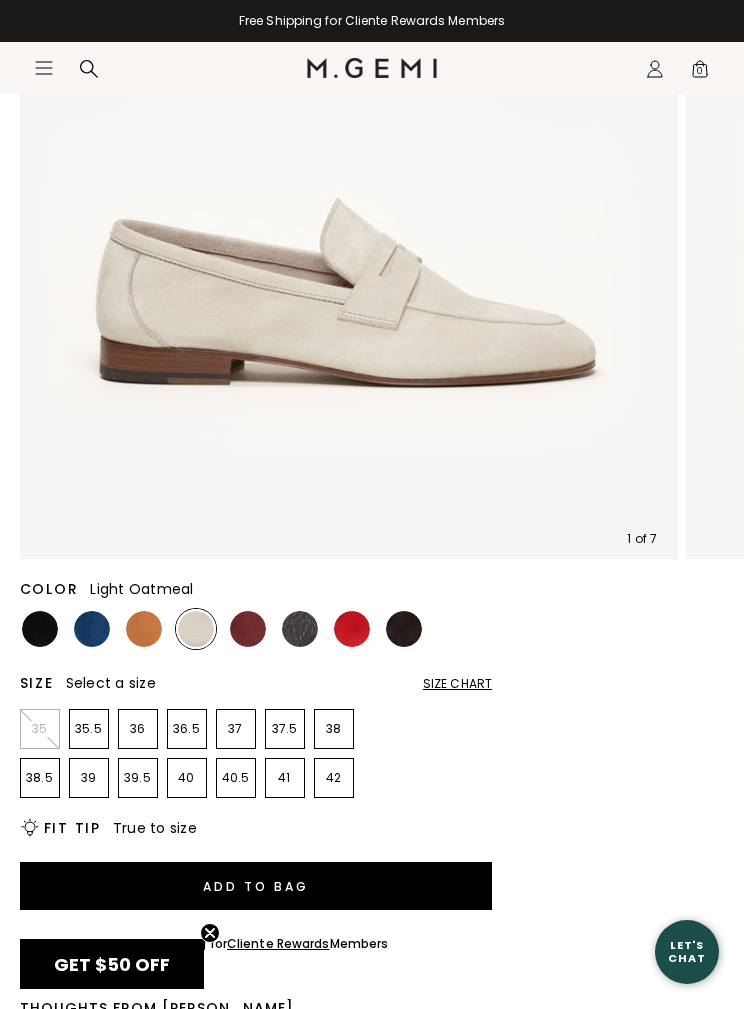 click at bounding box center [300, 629] 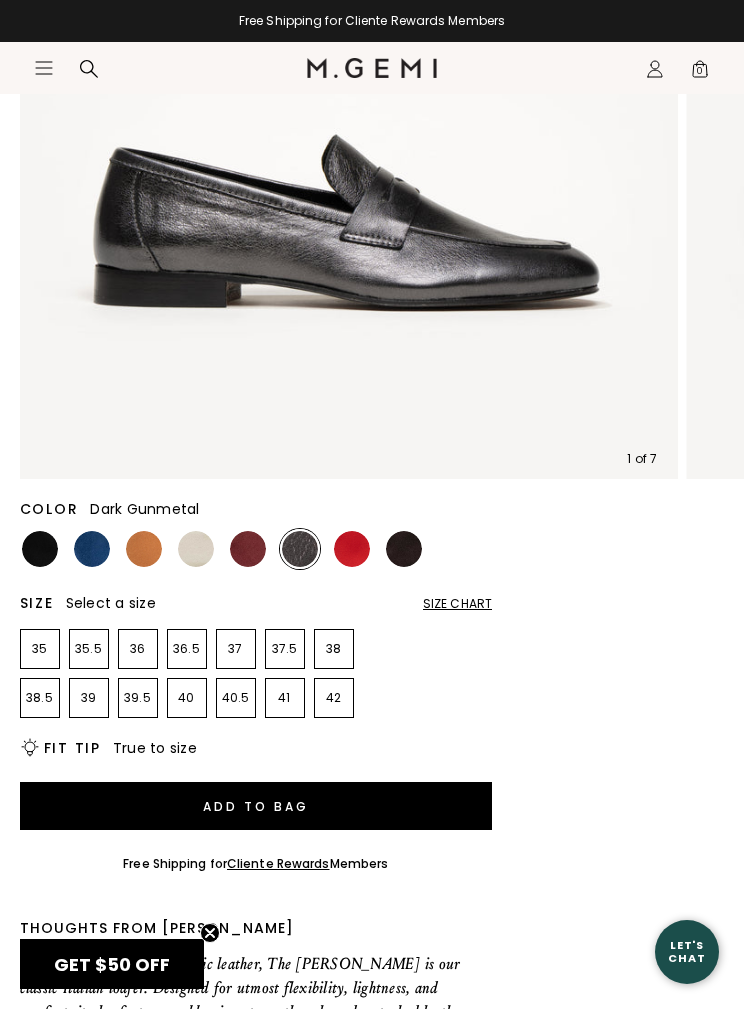 scroll, scrollTop: 0, scrollLeft: 0, axis: both 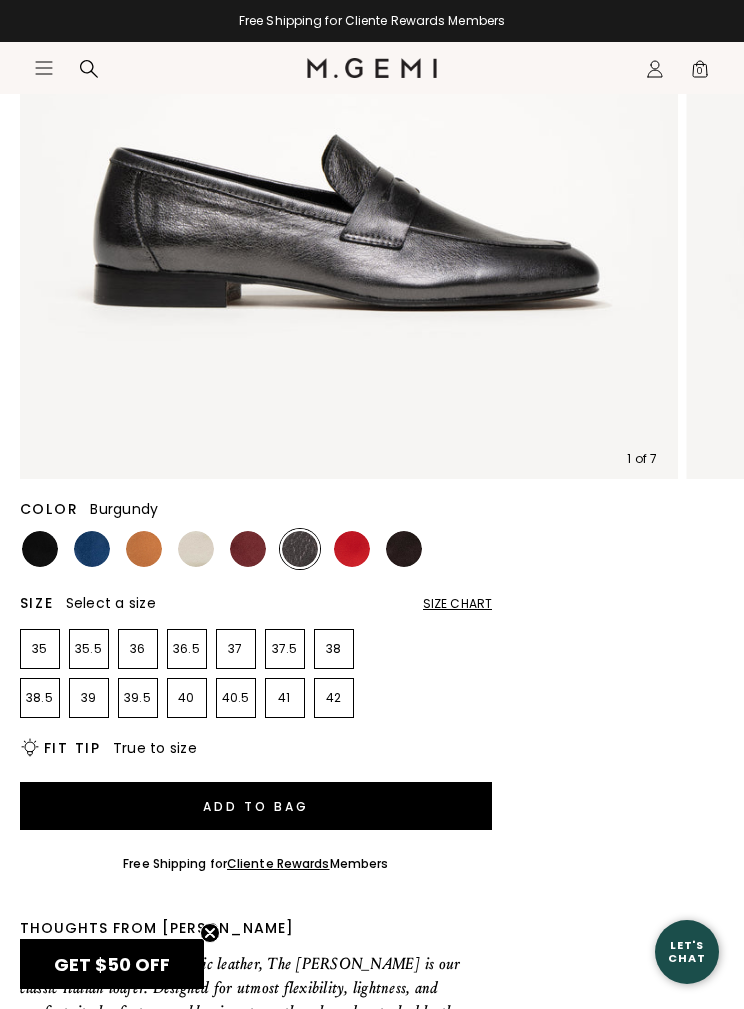 click at bounding box center [248, 549] 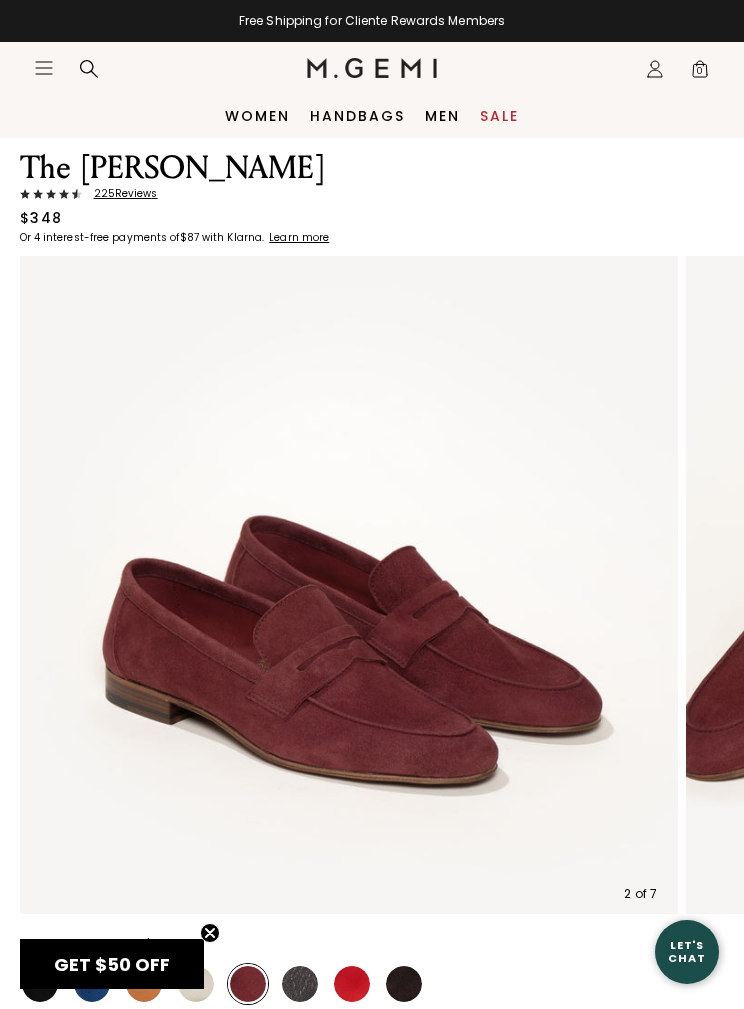 scroll, scrollTop: 0, scrollLeft: 0, axis: both 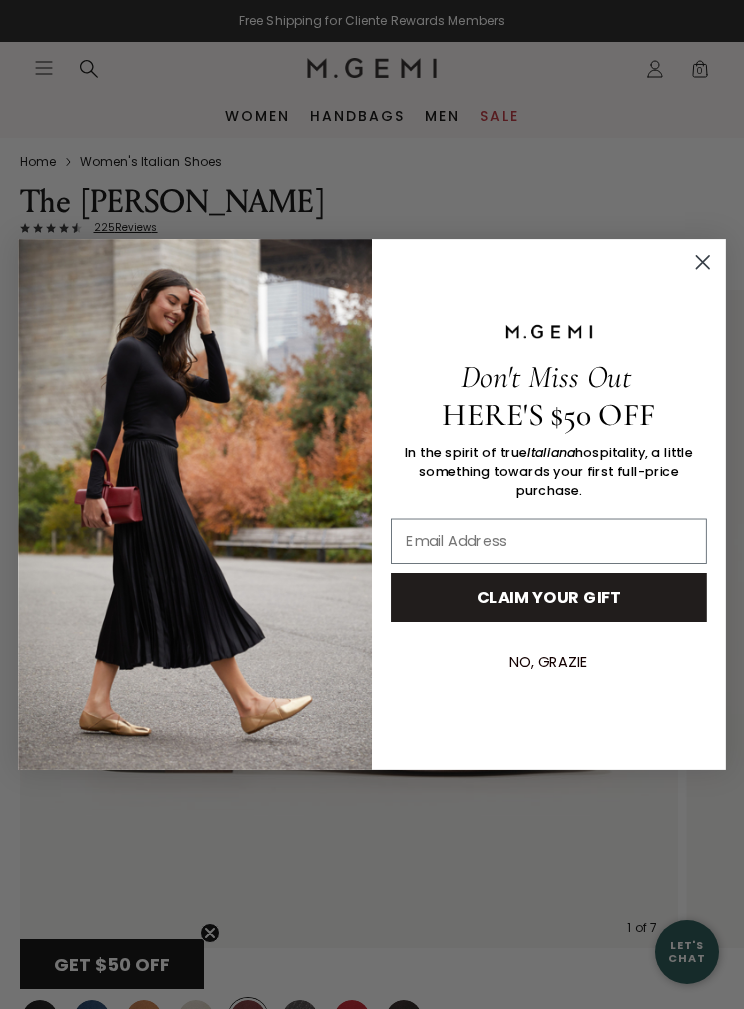 click on "Don't Miss Out HERE'S $50 OFF In the spirit of true  Italiana  hospitality, a little something towards your first full-price purchase. CLAIM YOUR GIFT NO, GRAZIE Submit" at bounding box center [372, 504] 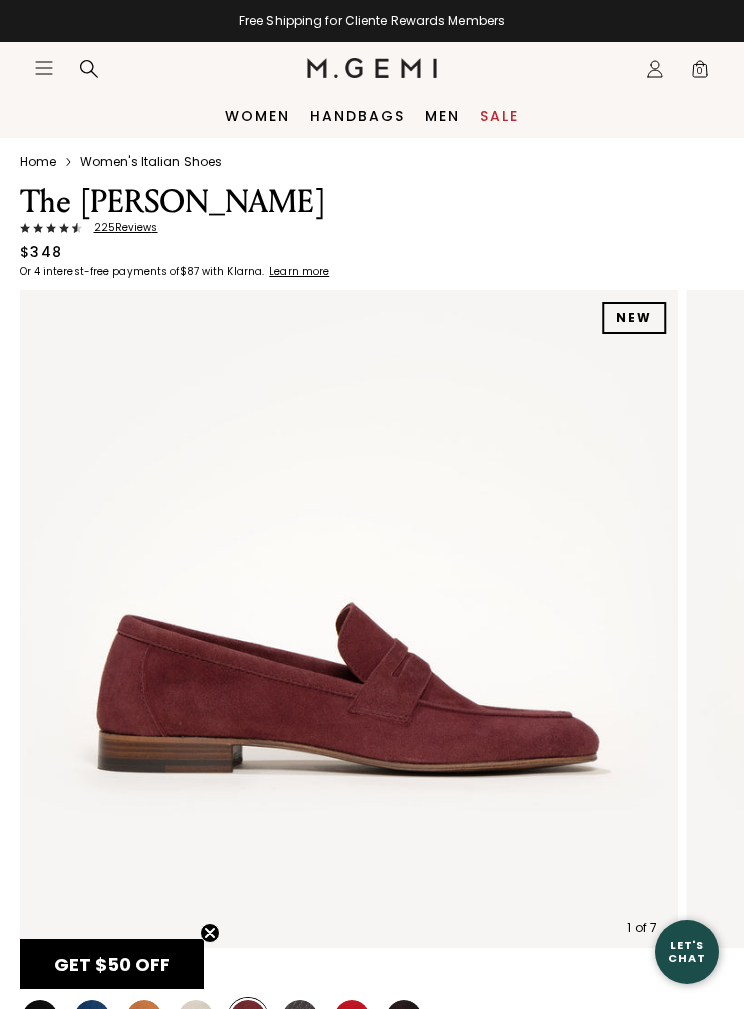 click on "Icons/20x20/profile@2x
Sign In
Orders
Rewards
Refer a Friend
Address Book
Call Us
+1-844-574-4364" at bounding box center [655, 69] 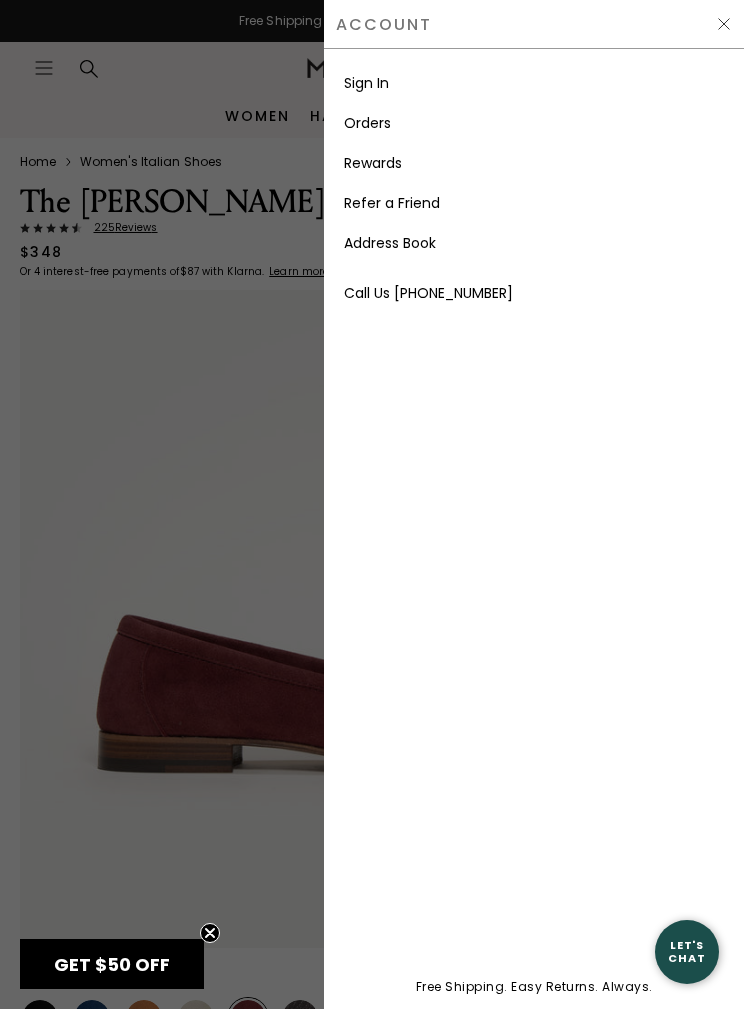 click on "Sign In" at bounding box center (366, 83) 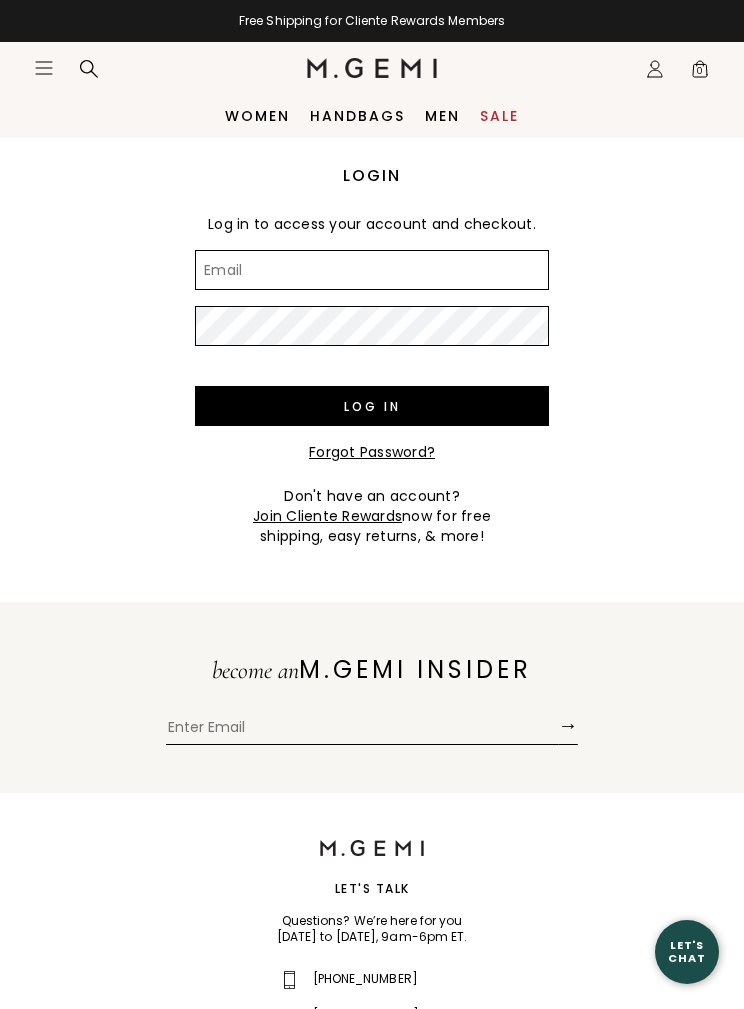 scroll, scrollTop: 0, scrollLeft: 0, axis: both 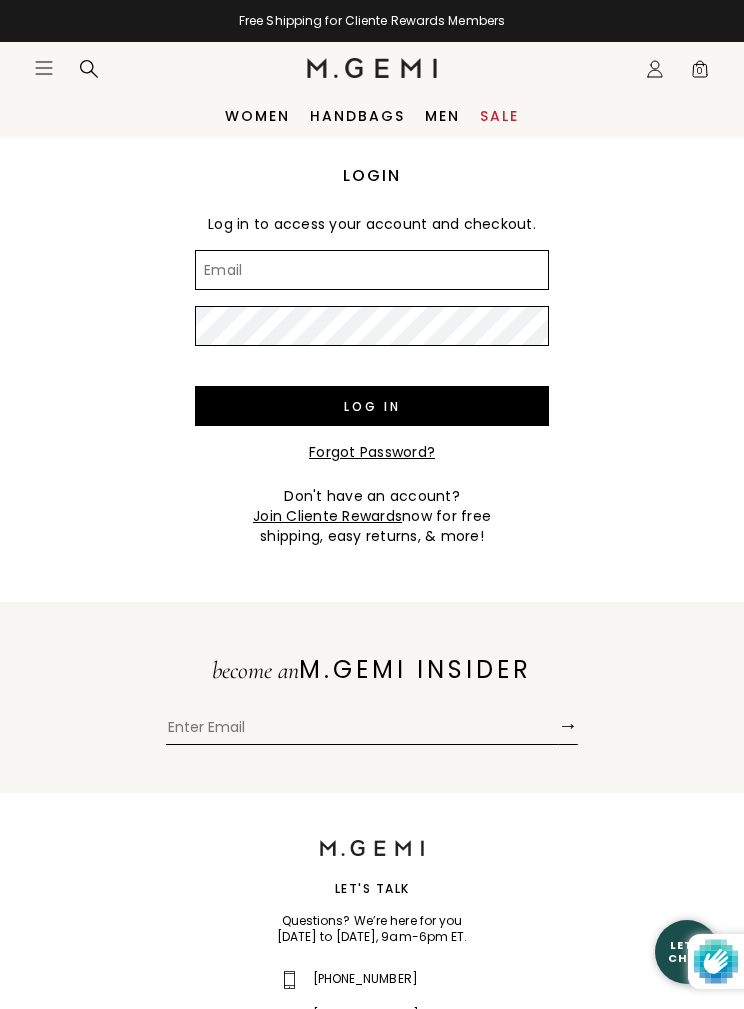 click on "Email" at bounding box center [372, 270] 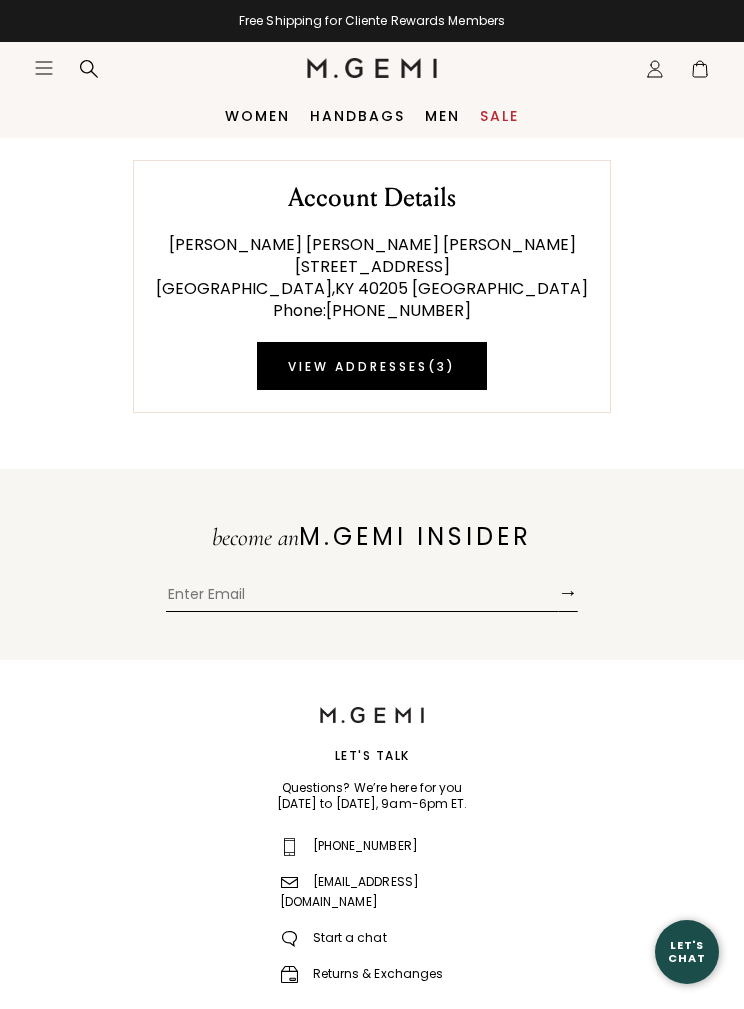 scroll, scrollTop: 0, scrollLeft: 0, axis: both 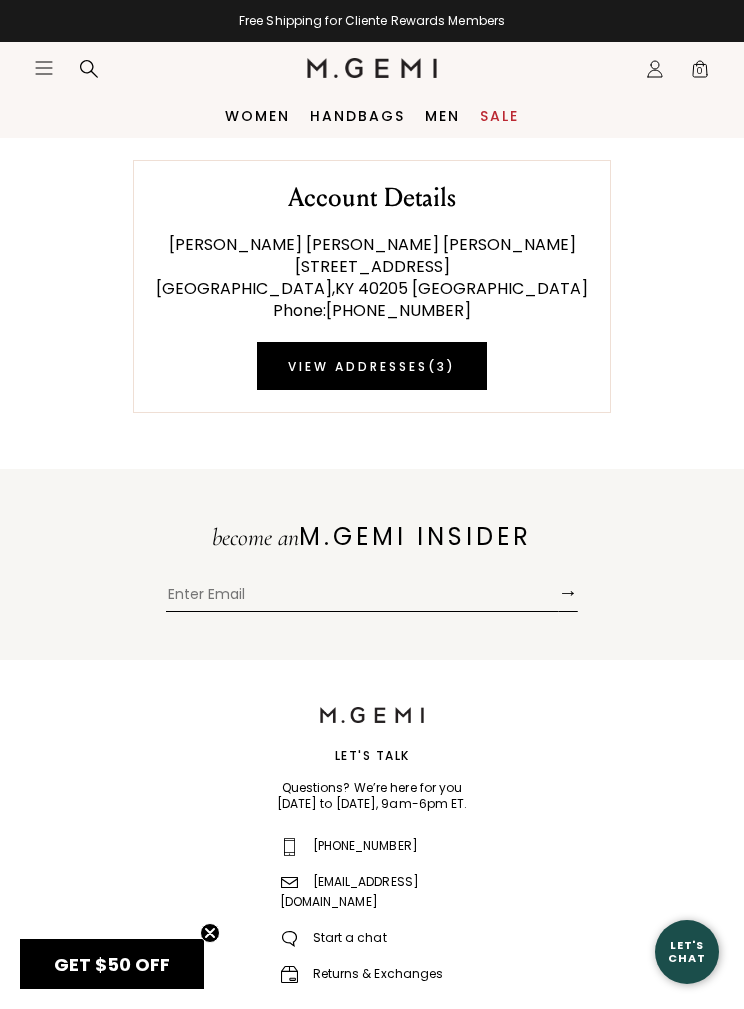 click at bounding box center (362, 597) 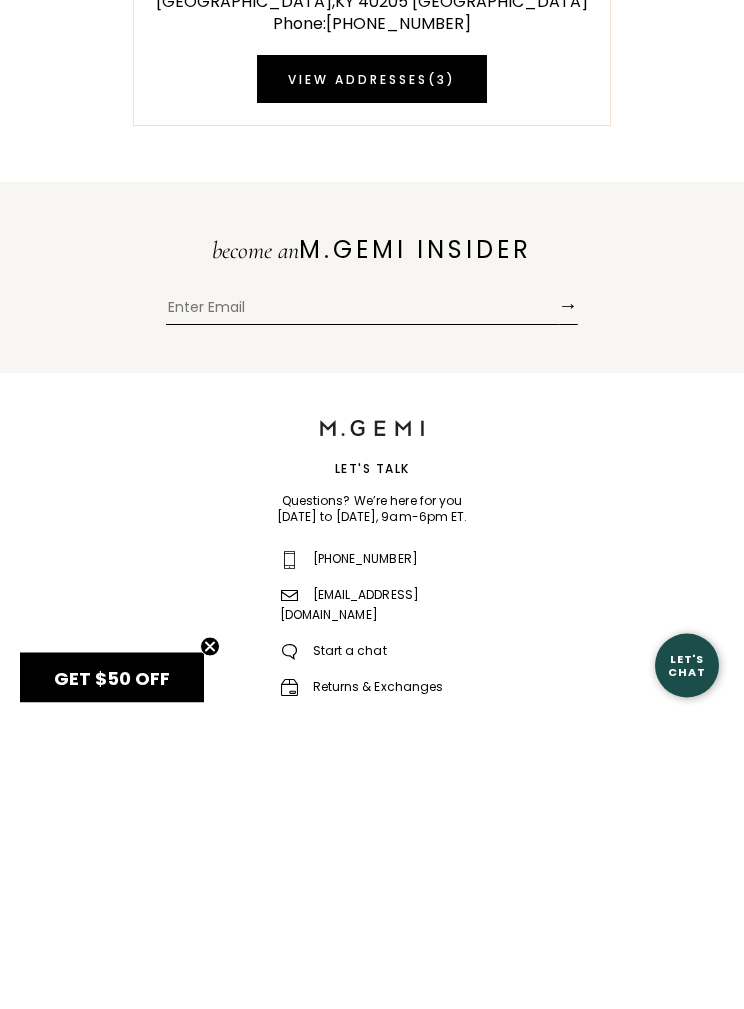 type on "mbsteve@mac.com" 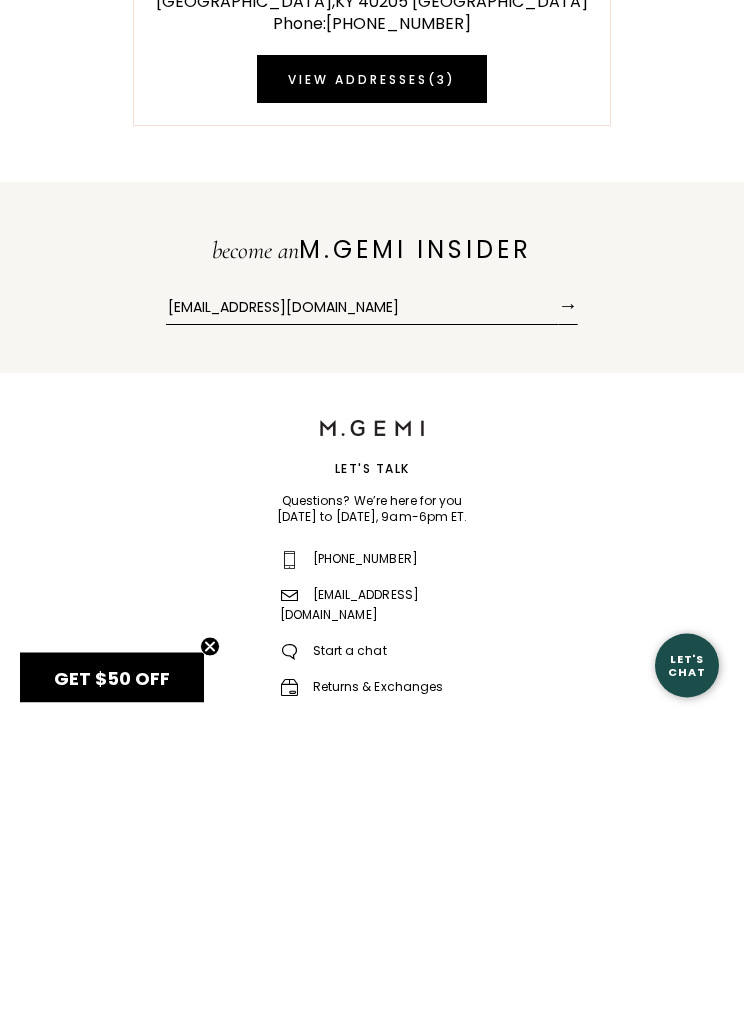 scroll, scrollTop: 238, scrollLeft: 0, axis: vertical 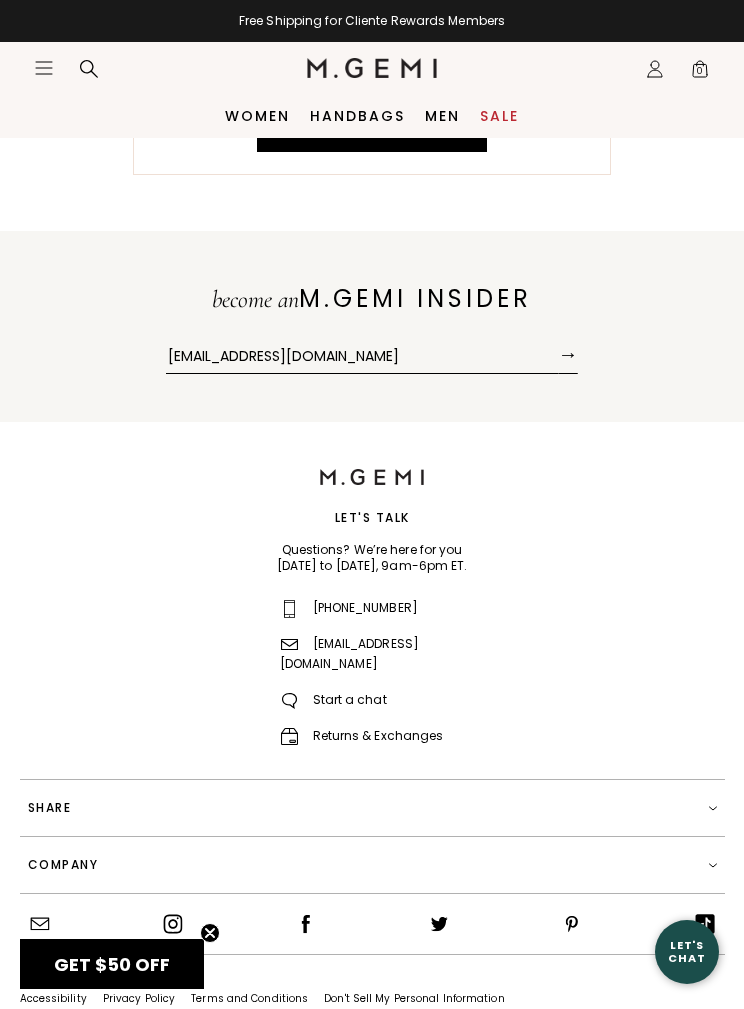 click on "become an  M.GEMI INSIDER mbsteve@mac.com →" at bounding box center [372, 322] 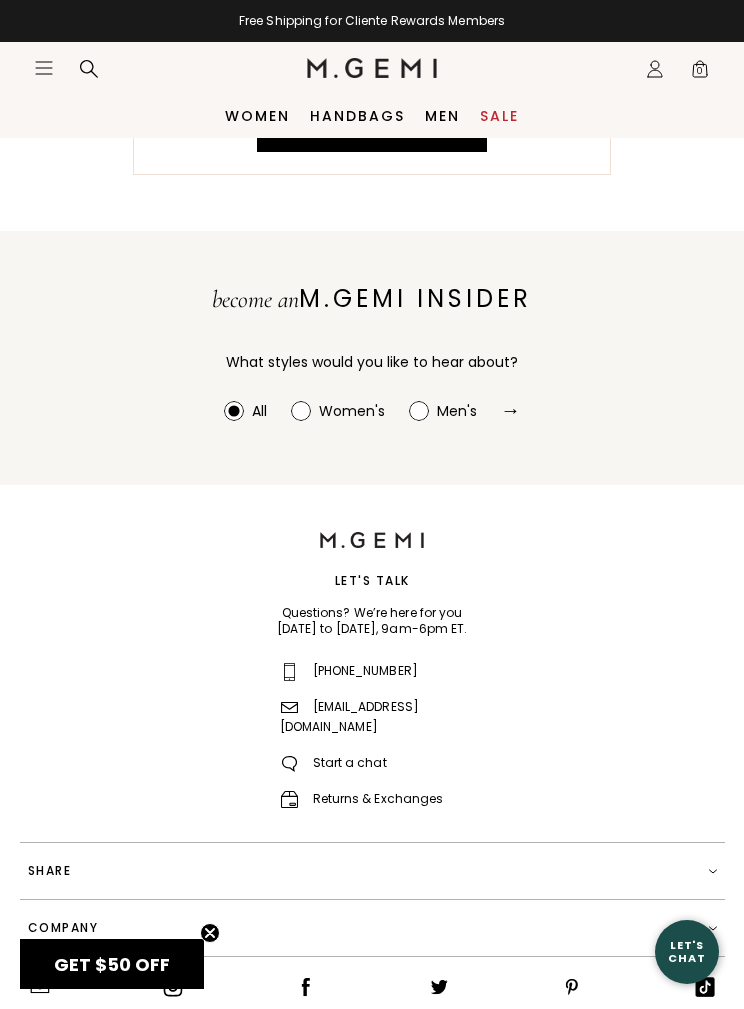 click on "Women's" at bounding box center [352, 411] 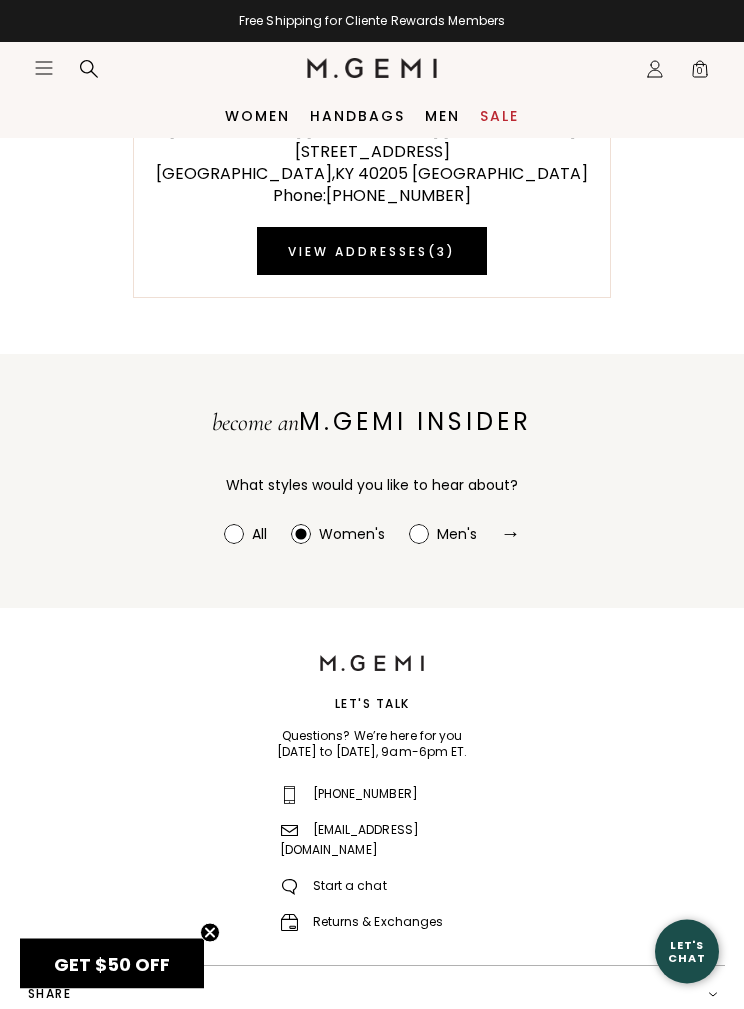 scroll, scrollTop: 0, scrollLeft: 0, axis: both 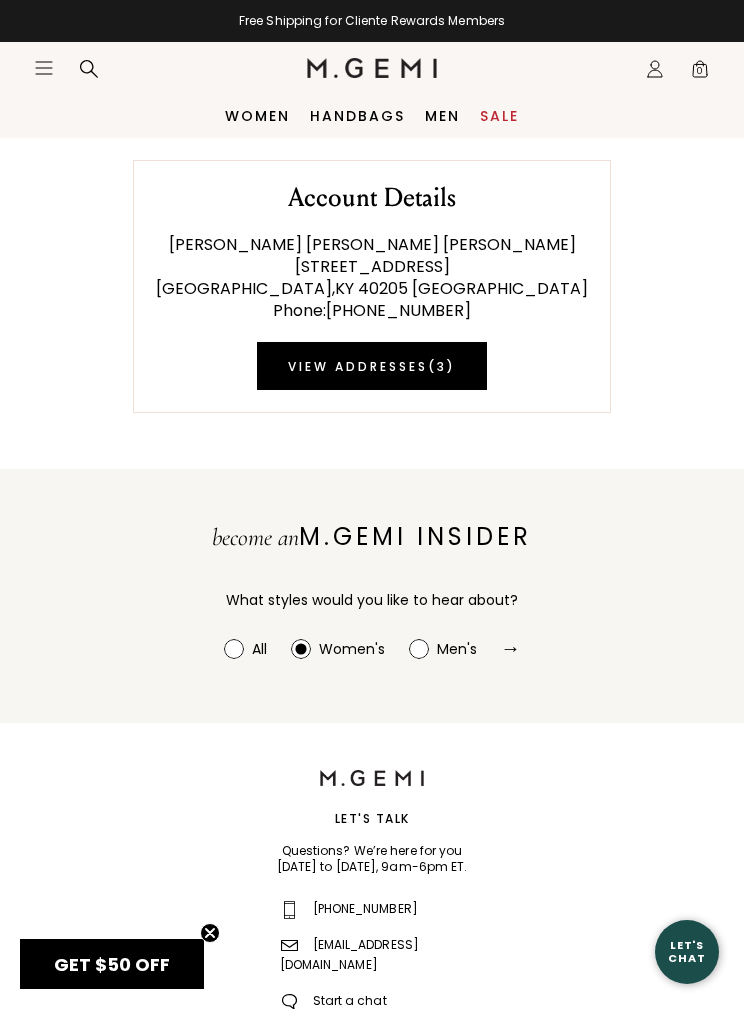 click on "→" at bounding box center (511, 648) 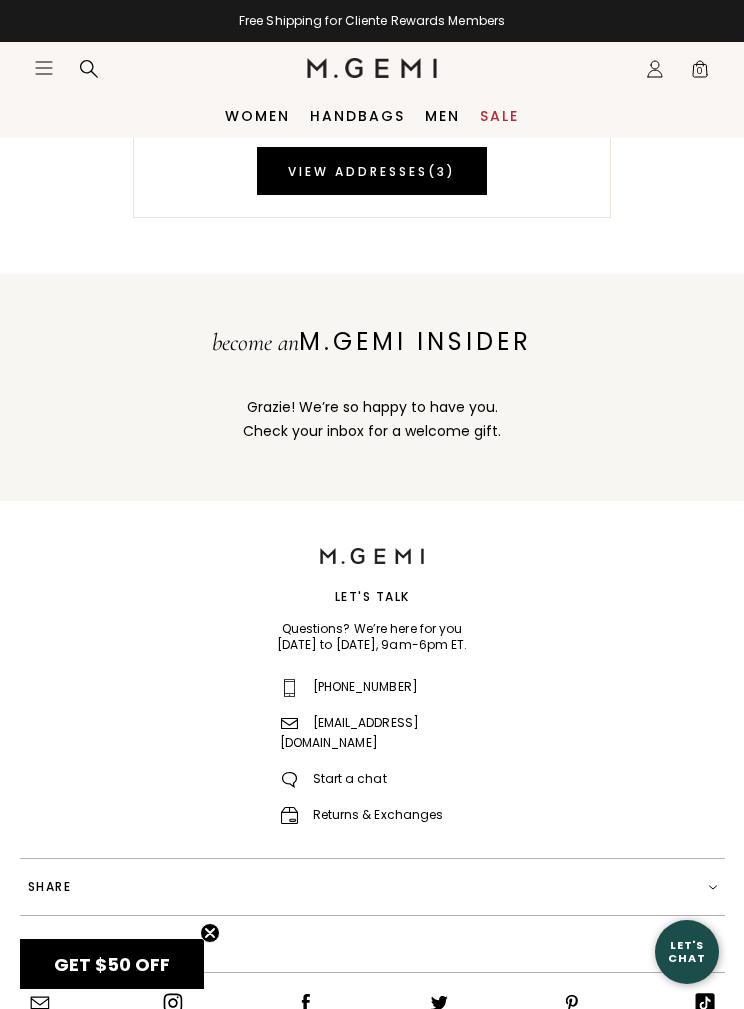 scroll, scrollTop: 194, scrollLeft: 0, axis: vertical 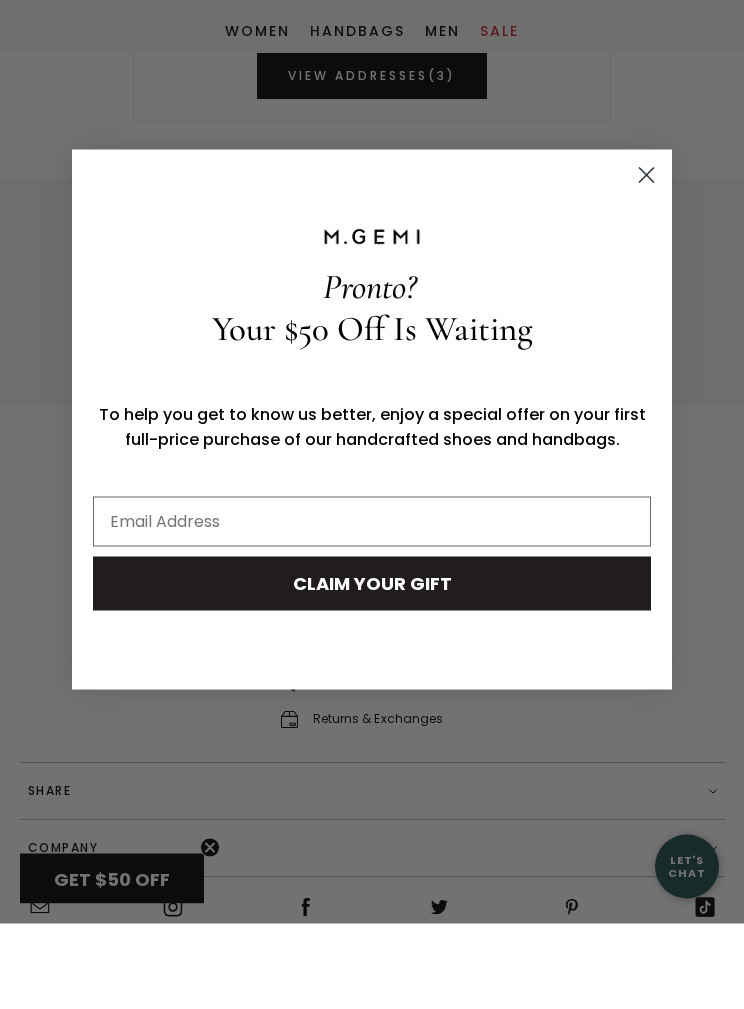 click 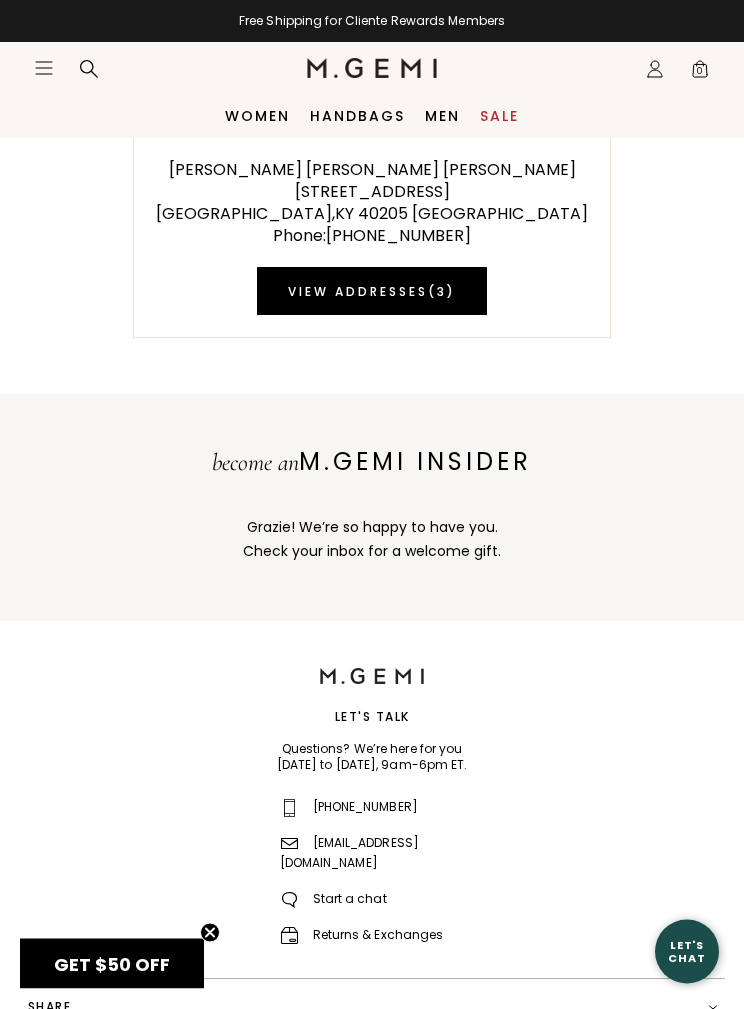 scroll, scrollTop: 0, scrollLeft: 0, axis: both 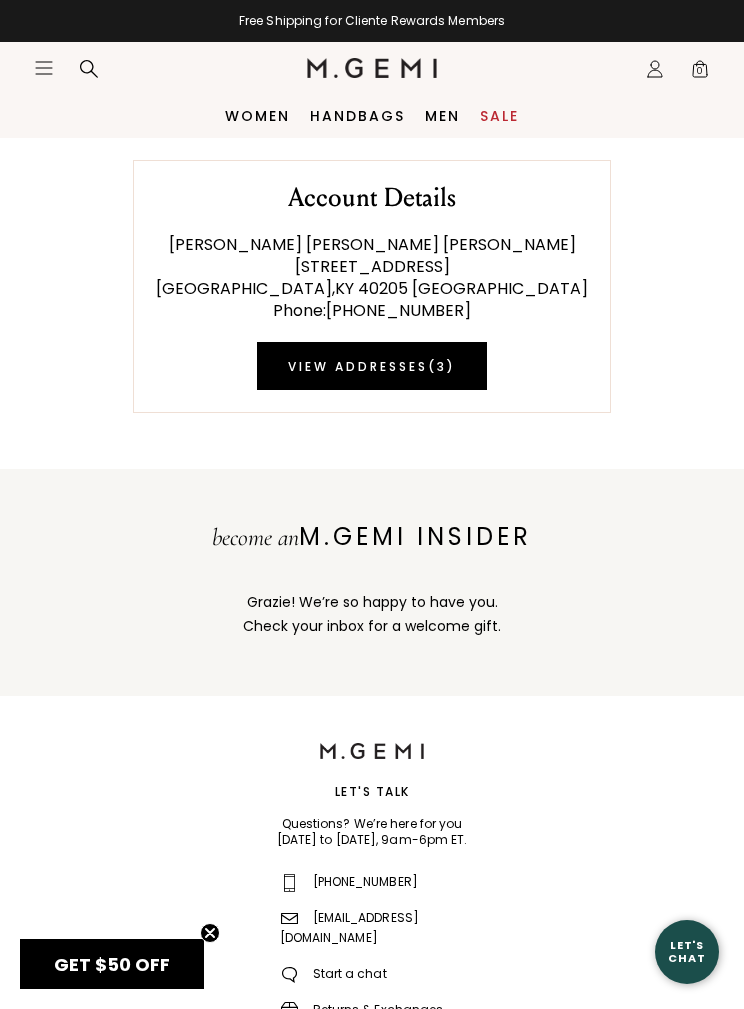 click on "Icons/20x20/profile@2x" 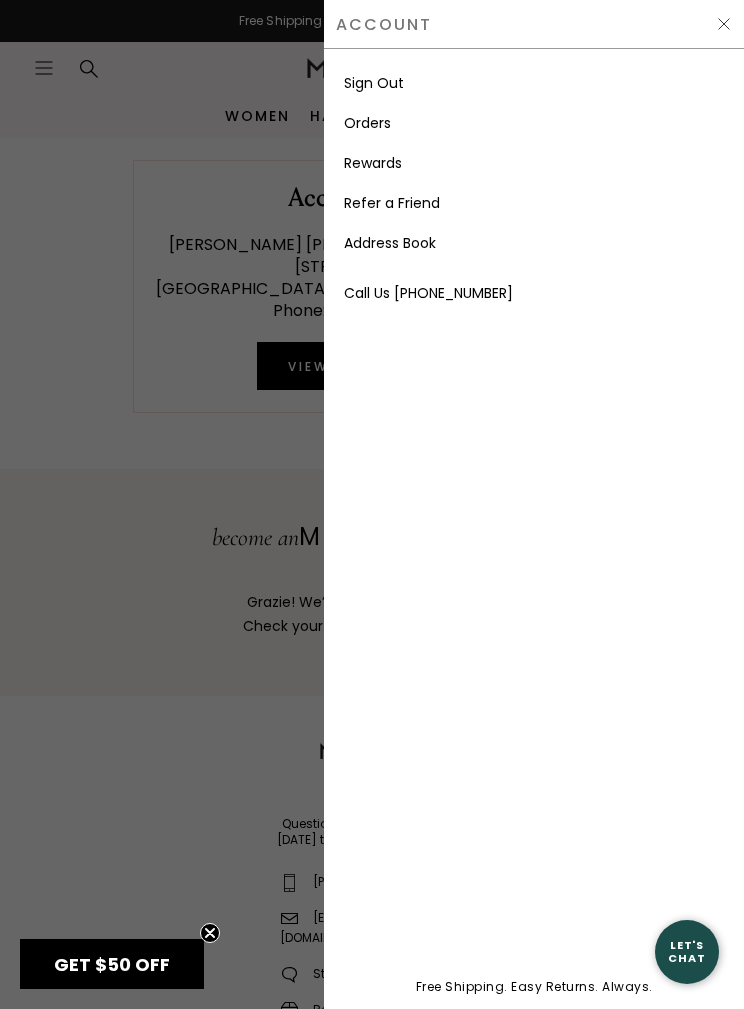 click on "Rewards" at bounding box center (373, 163) 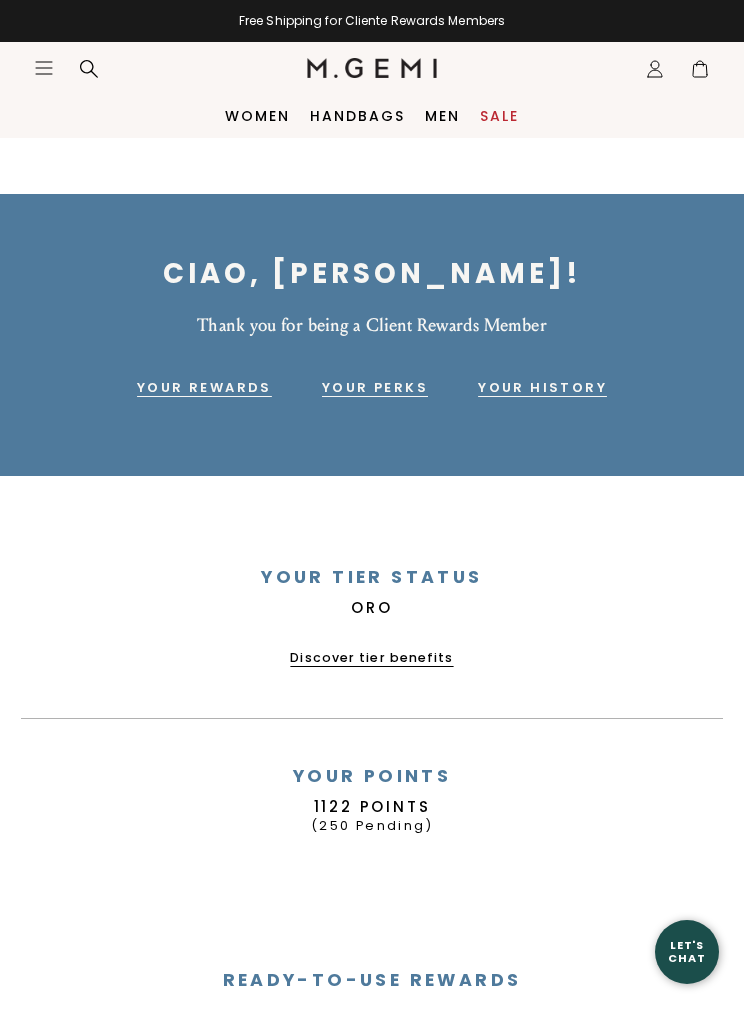 scroll, scrollTop: 0, scrollLeft: 0, axis: both 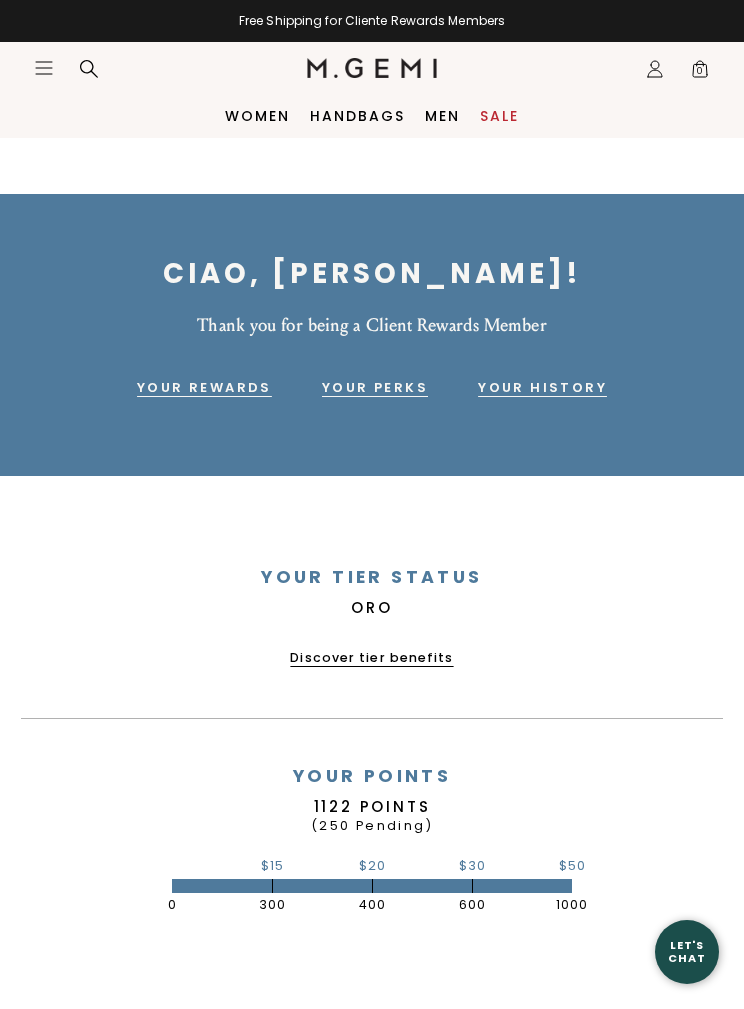 click on "Your History" at bounding box center [542, 388] 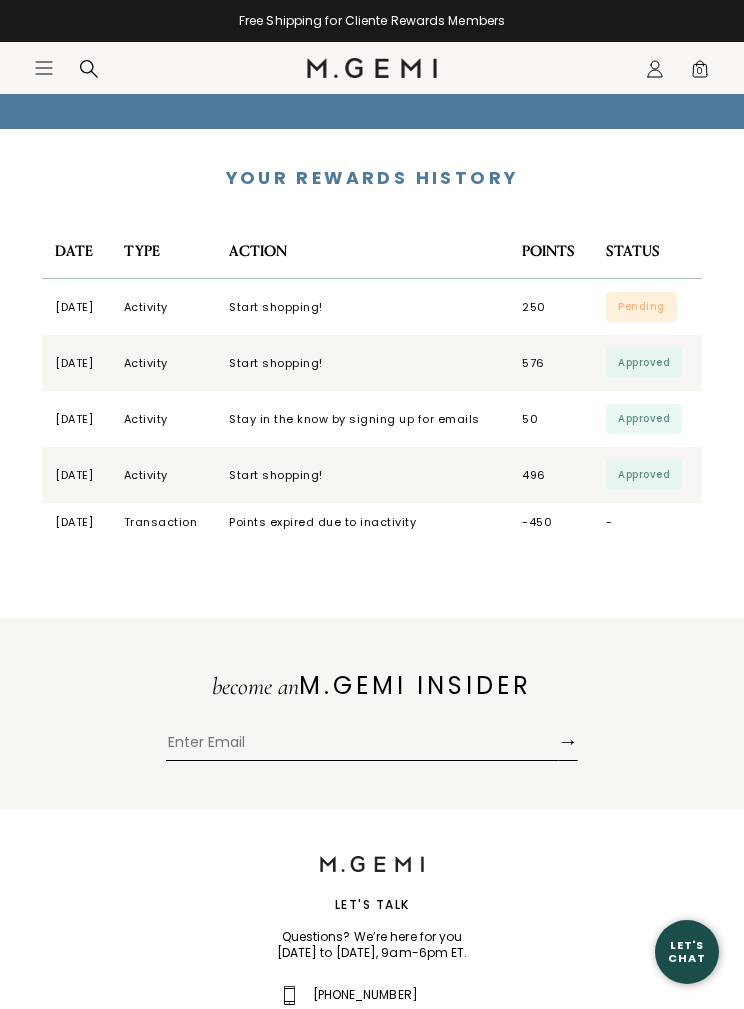 click on "Icons/20x20/profile@2x" 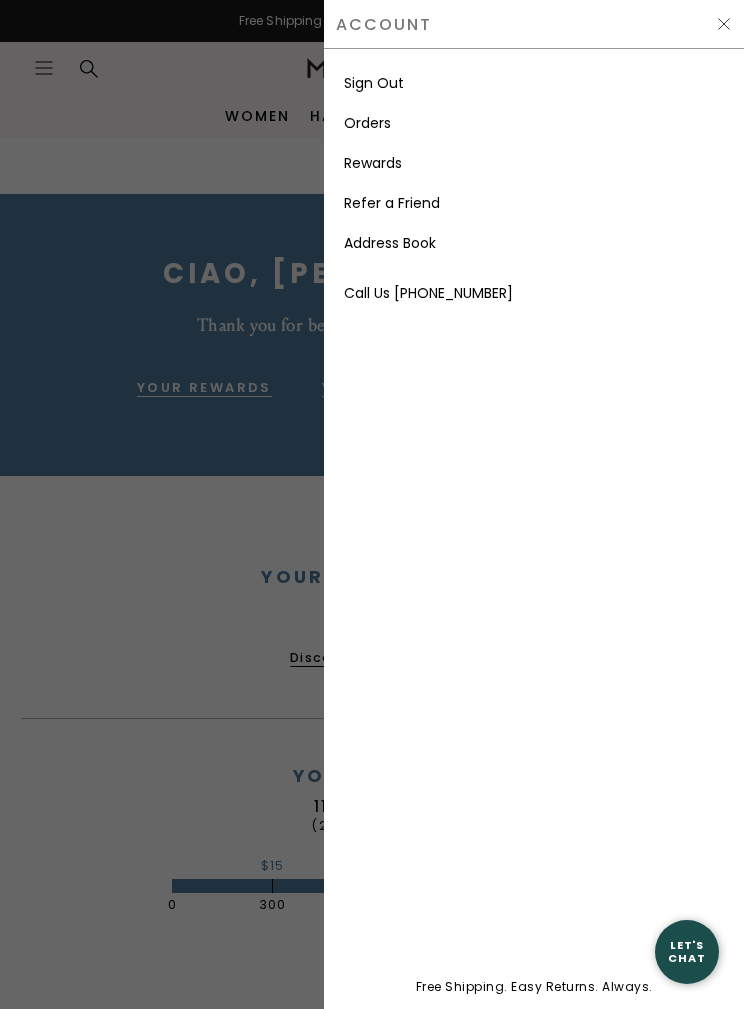 click on "Orders" at bounding box center (534, 123) 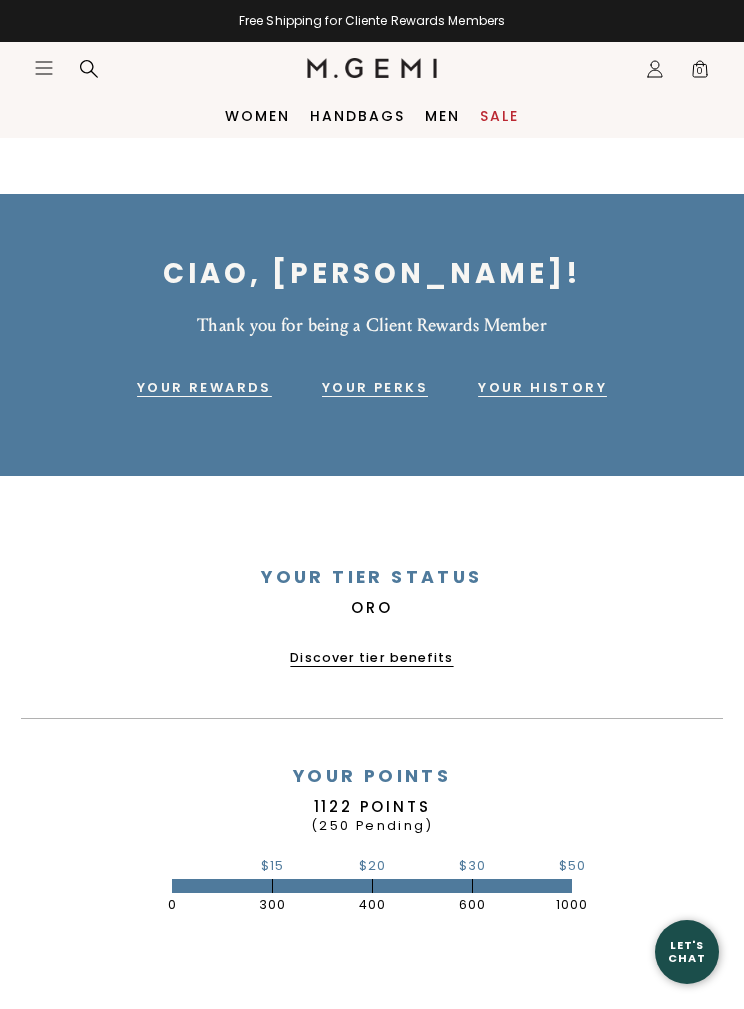 click on "Women" at bounding box center (257, 116) 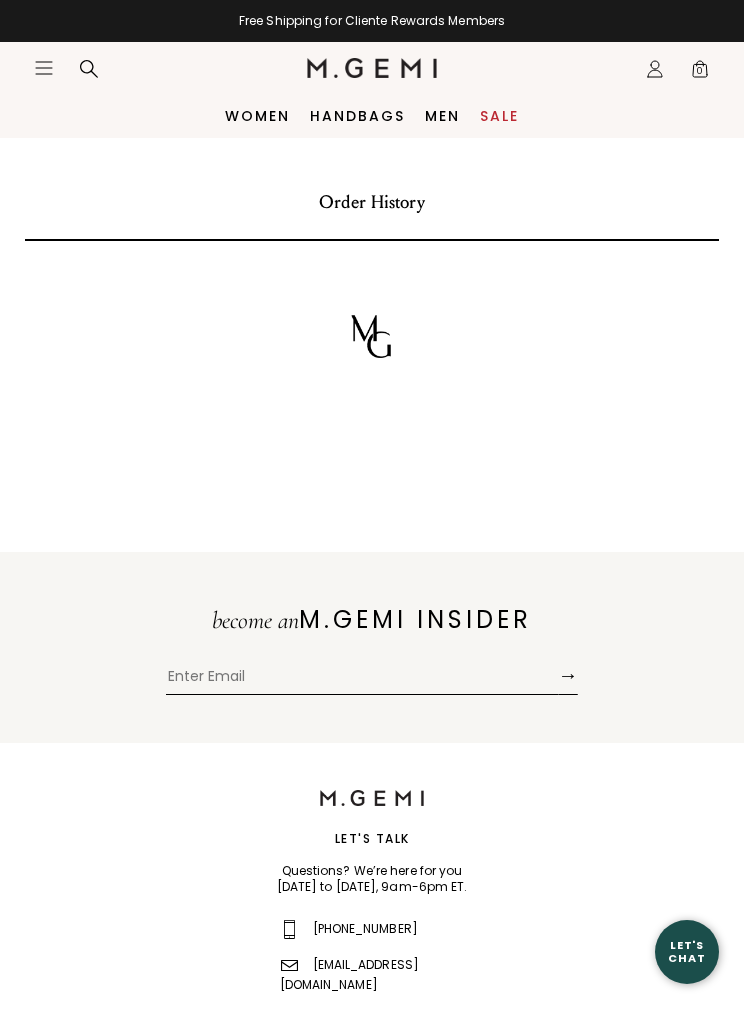 scroll, scrollTop: 0, scrollLeft: 0, axis: both 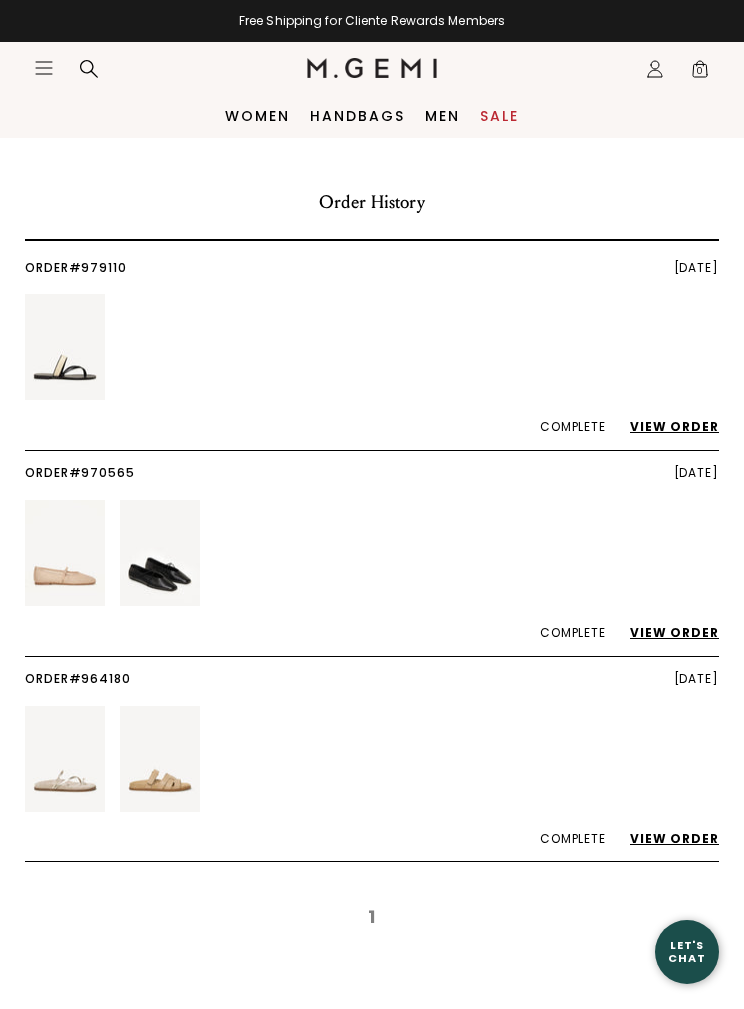 click on "View Order" at bounding box center [664, 426] 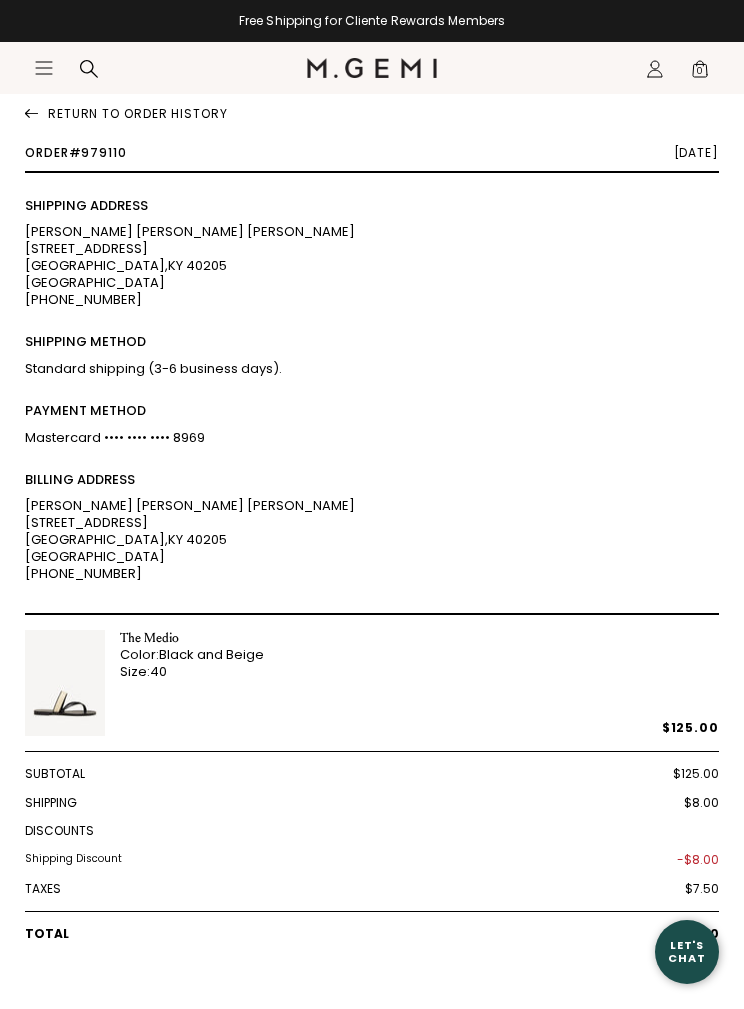 scroll, scrollTop: 0, scrollLeft: 0, axis: both 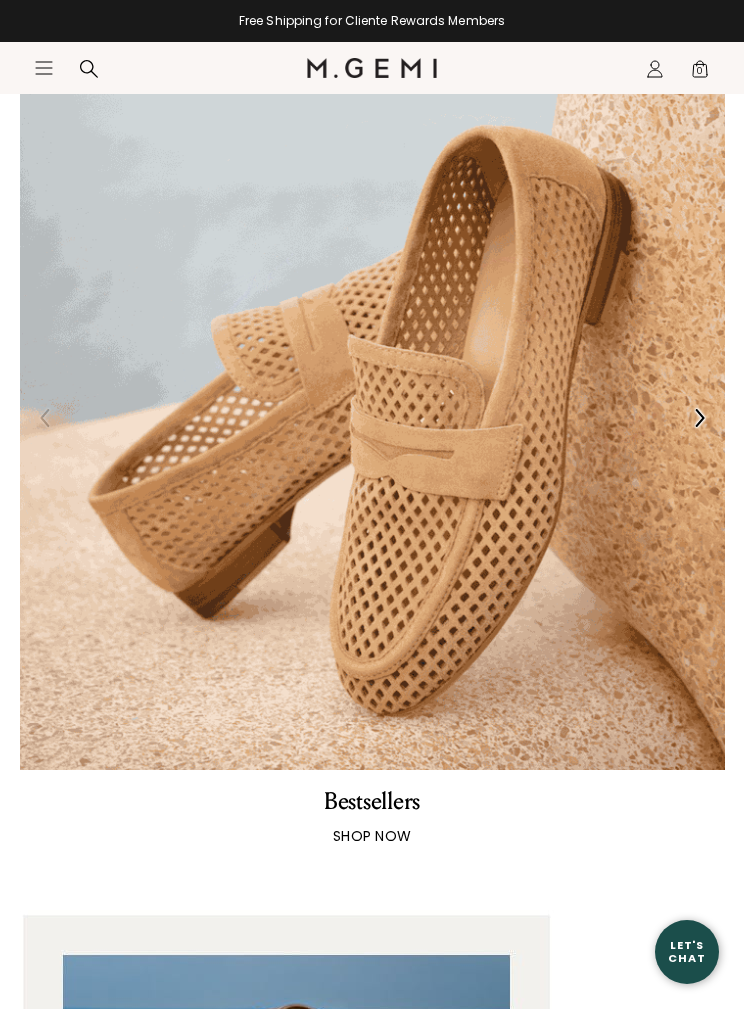 click on "Bestsellers" at bounding box center (372, 802) 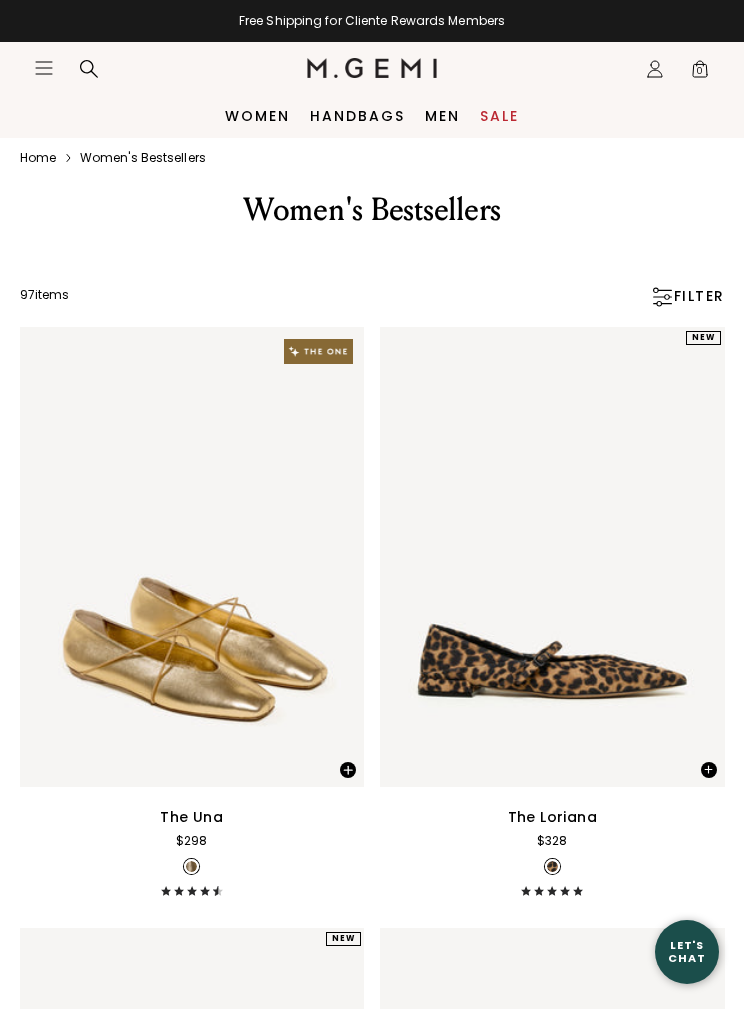 scroll, scrollTop: 0, scrollLeft: 0, axis: both 